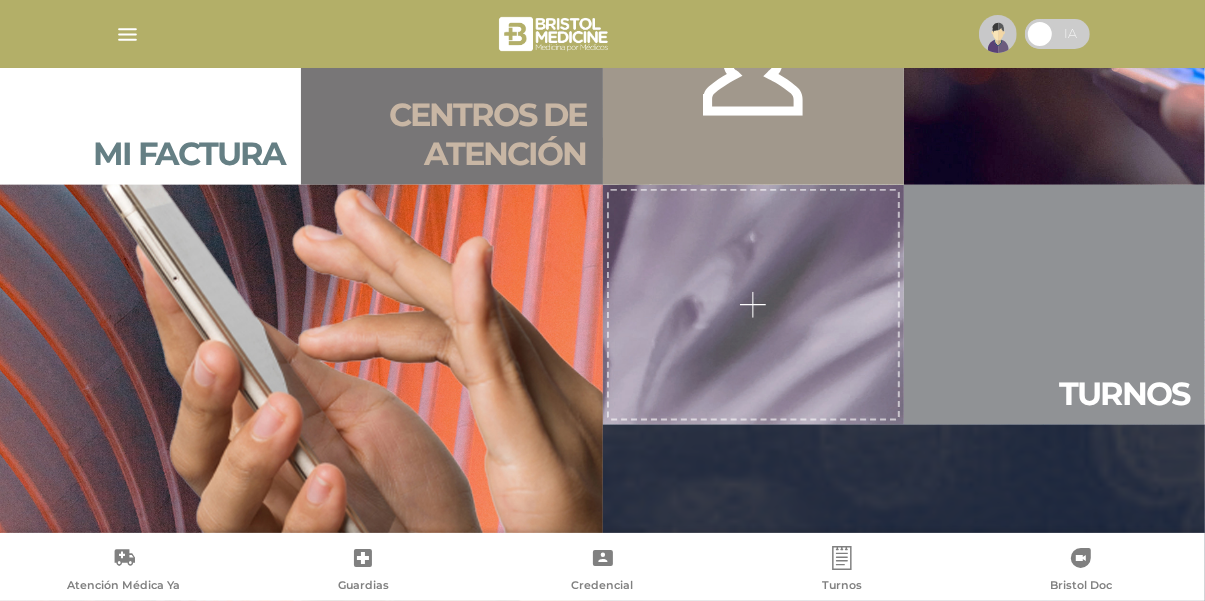 scroll, scrollTop: 1547, scrollLeft: 0, axis: vertical 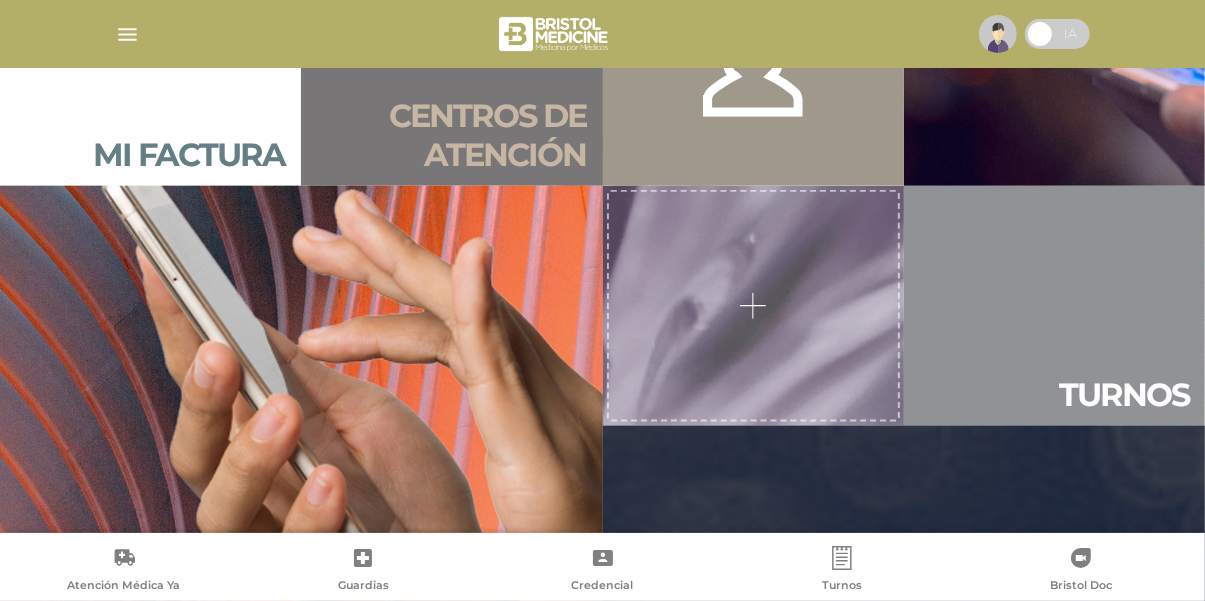 click at bounding box center [127, 34] 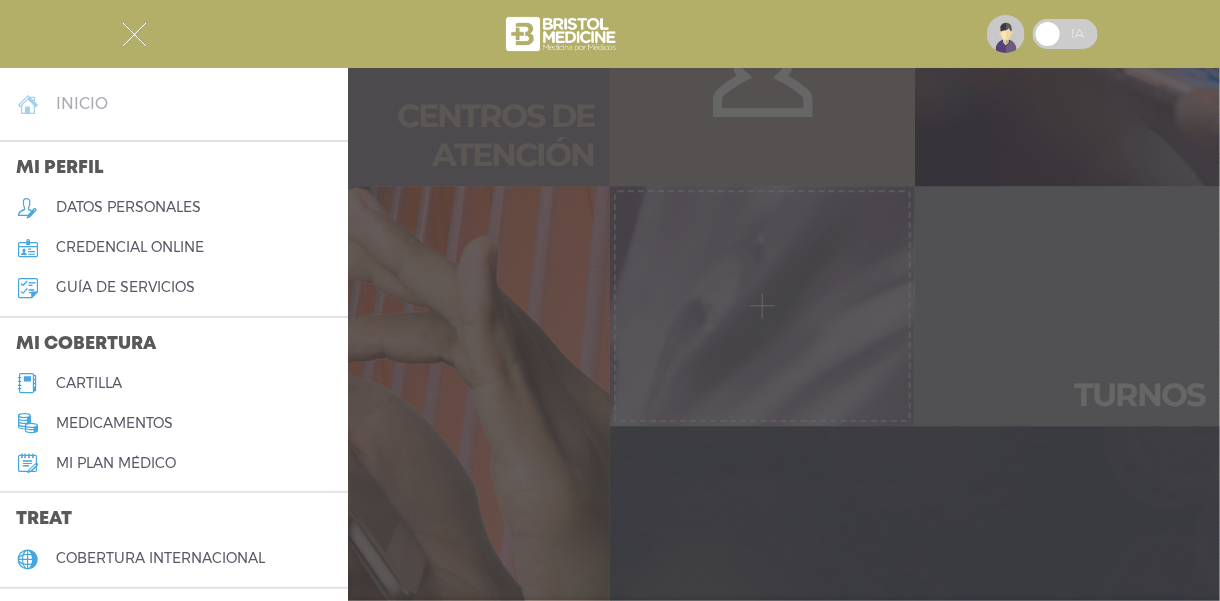 click on "inicio" at bounding box center (82, 103) 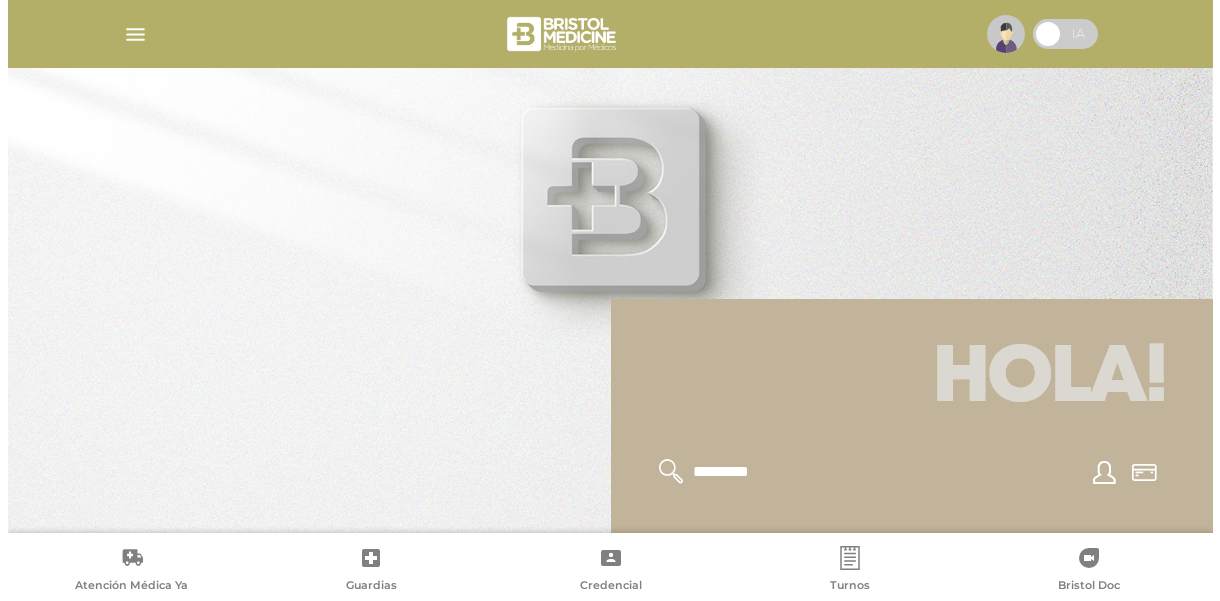 scroll, scrollTop: 0, scrollLeft: 0, axis: both 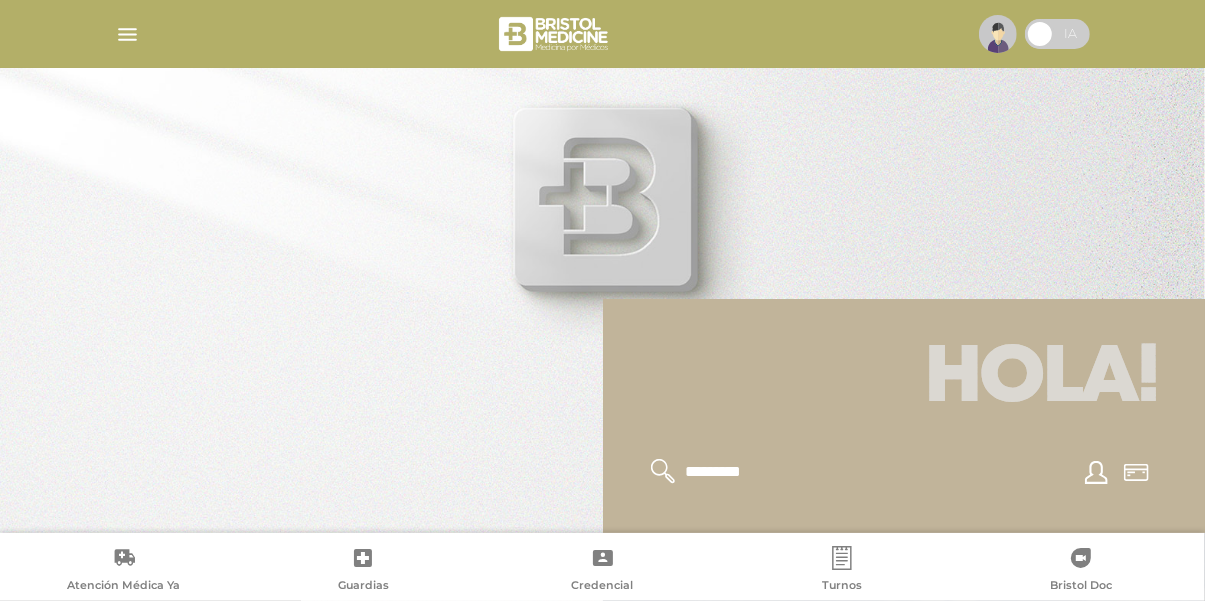 click at bounding box center [127, 34] 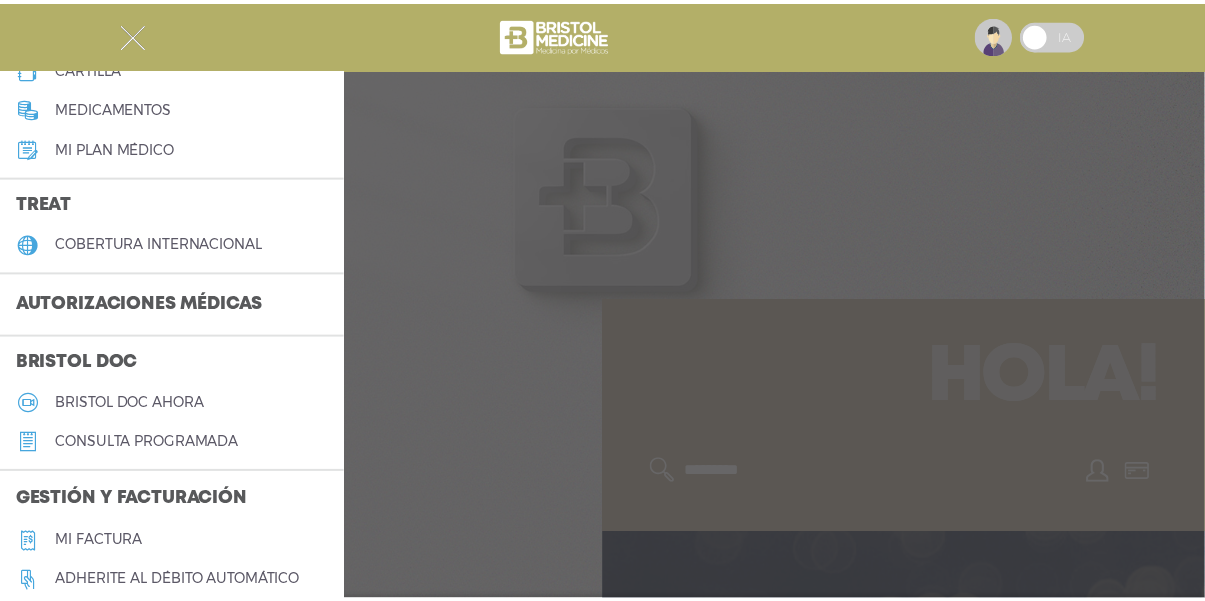 scroll, scrollTop: 321, scrollLeft: 0, axis: vertical 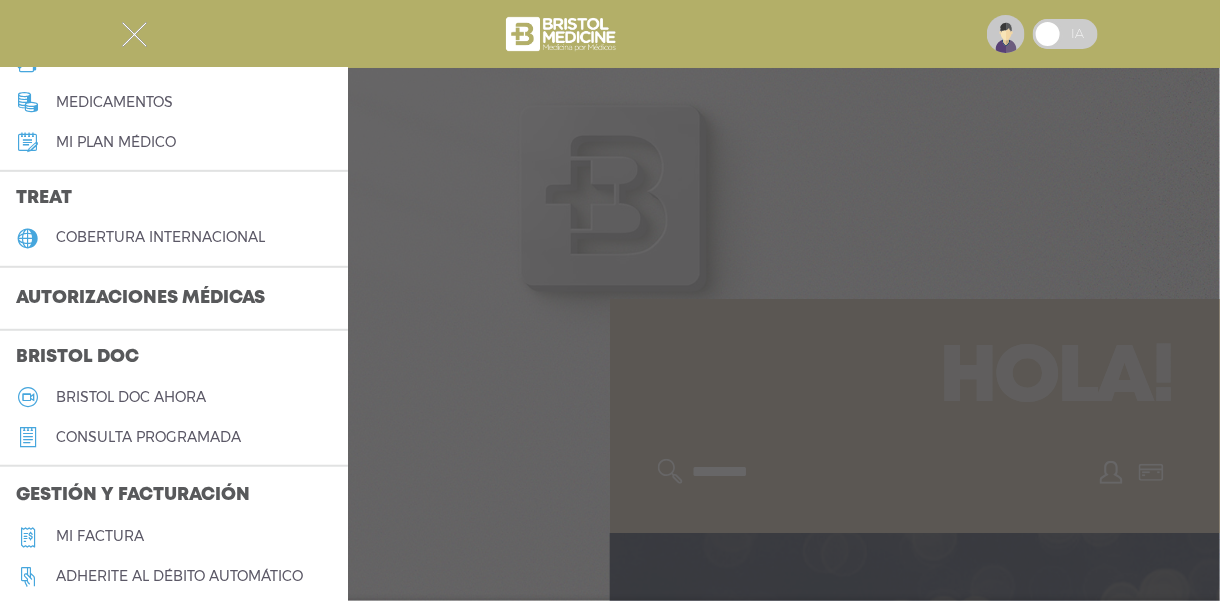 click on "Autorizaciones médicas" at bounding box center (140, 299) 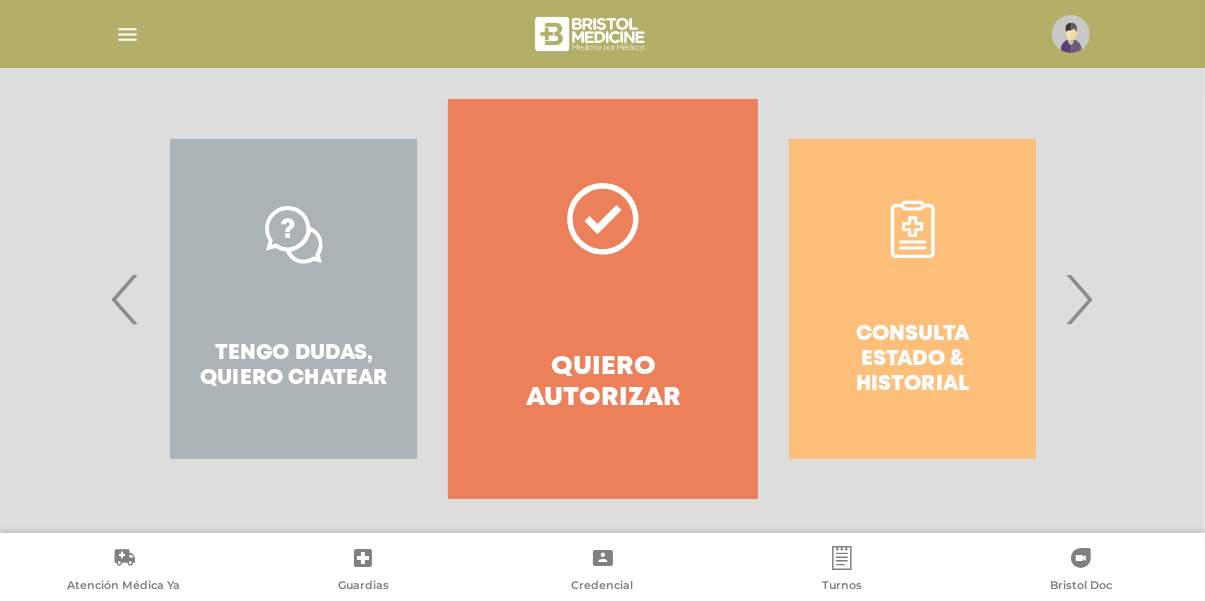 scroll, scrollTop: 402, scrollLeft: 0, axis: vertical 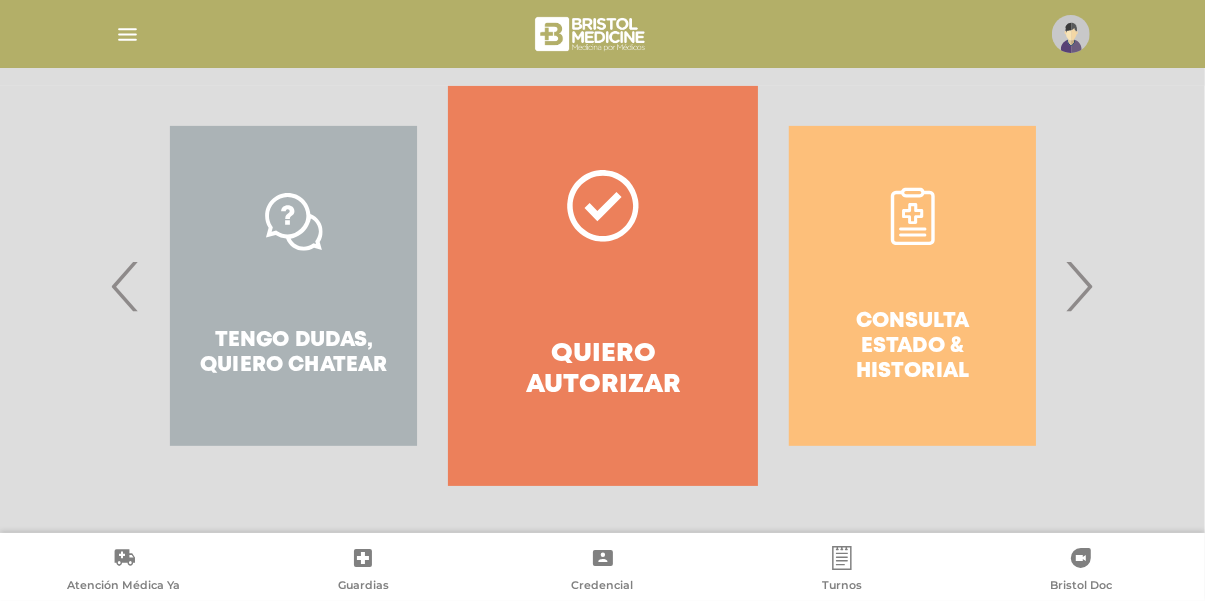 click at bounding box center [1071, 34] 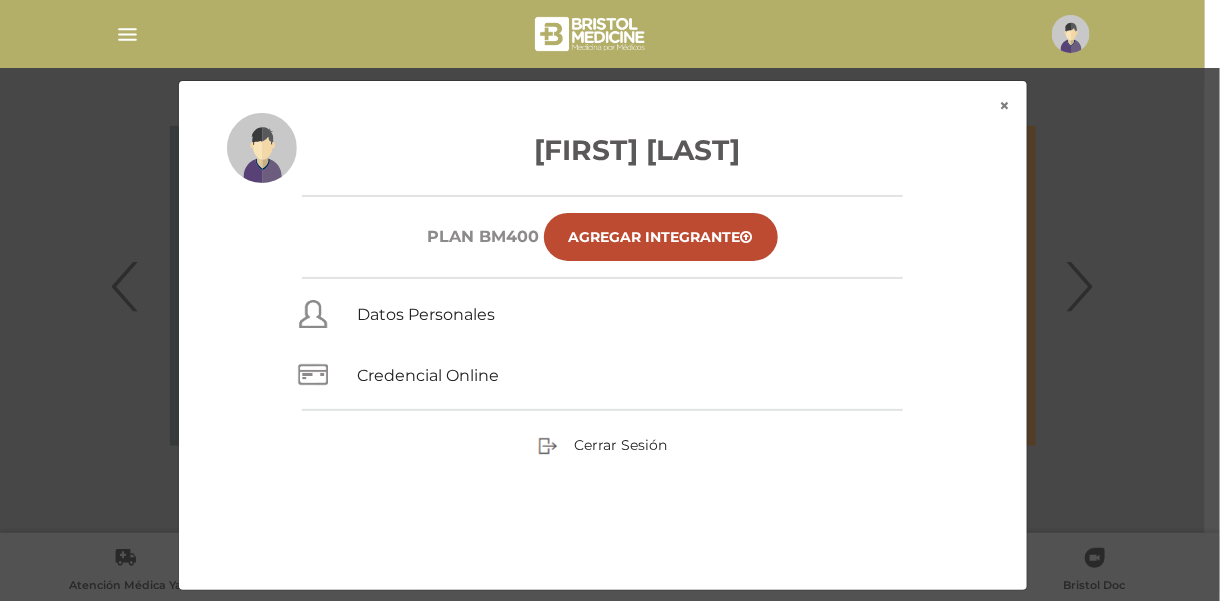 click on "[FIRST] [LAST]
Plan BM400
Agregar Integrante
Datos Personales
Credencial Online
Cerrar Sesión" at bounding box center (603, 351) 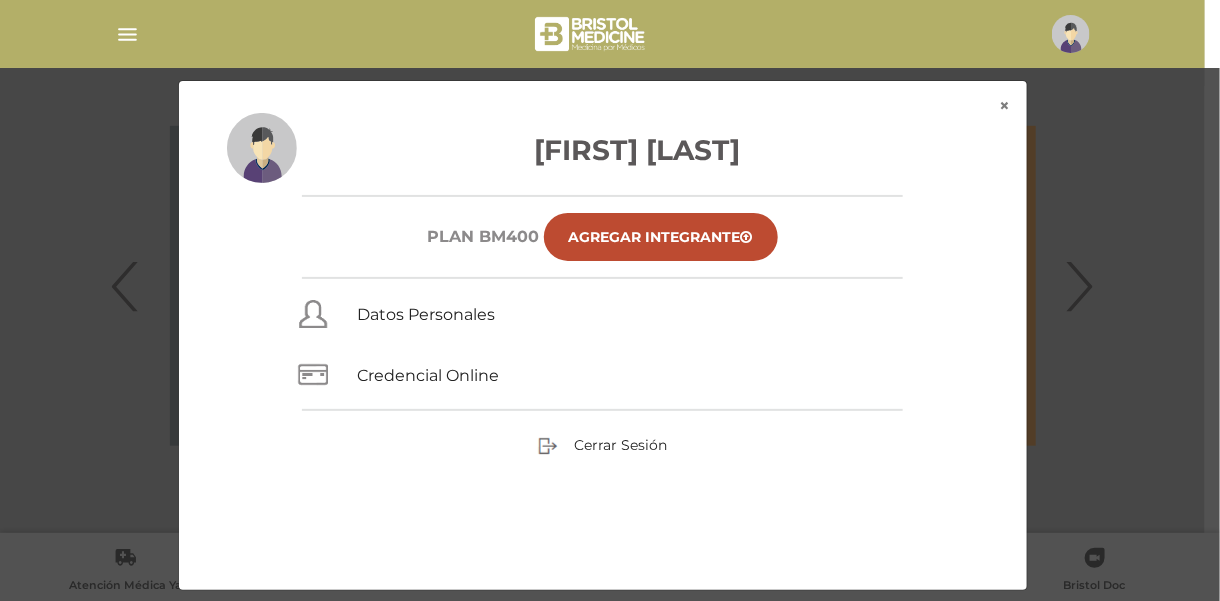 click on "[FIRST] [LAST]
Plan BM400
Agregar Integrante
Datos Personales
Credencial Online
Cerrar Sesión" at bounding box center [603, 351] 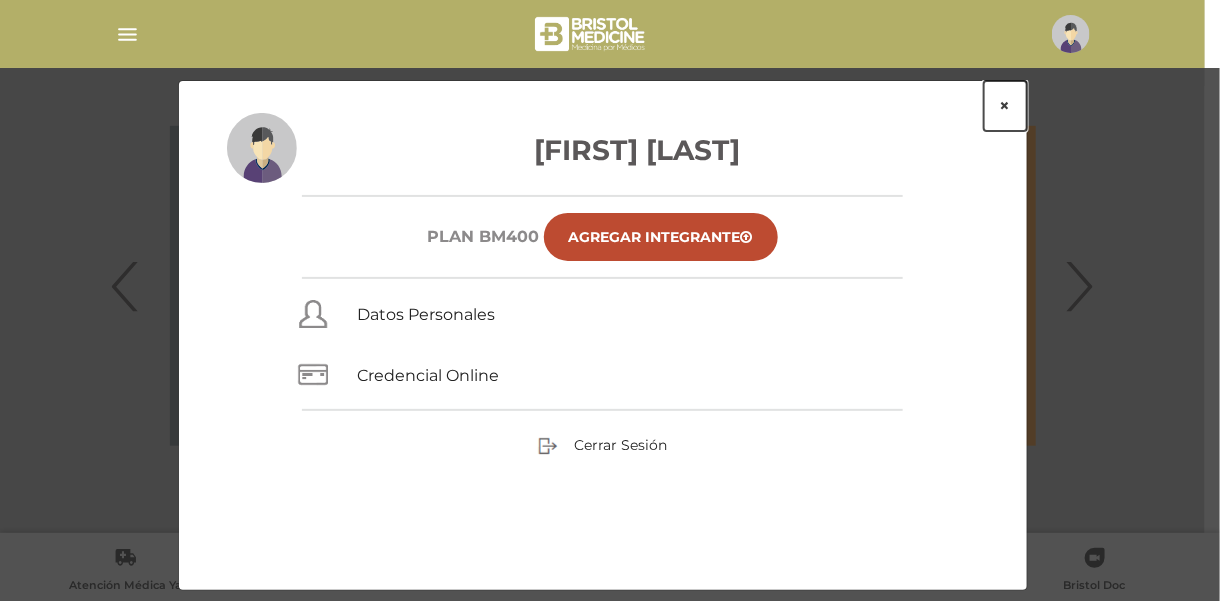 click on "×" at bounding box center (1005, 106) 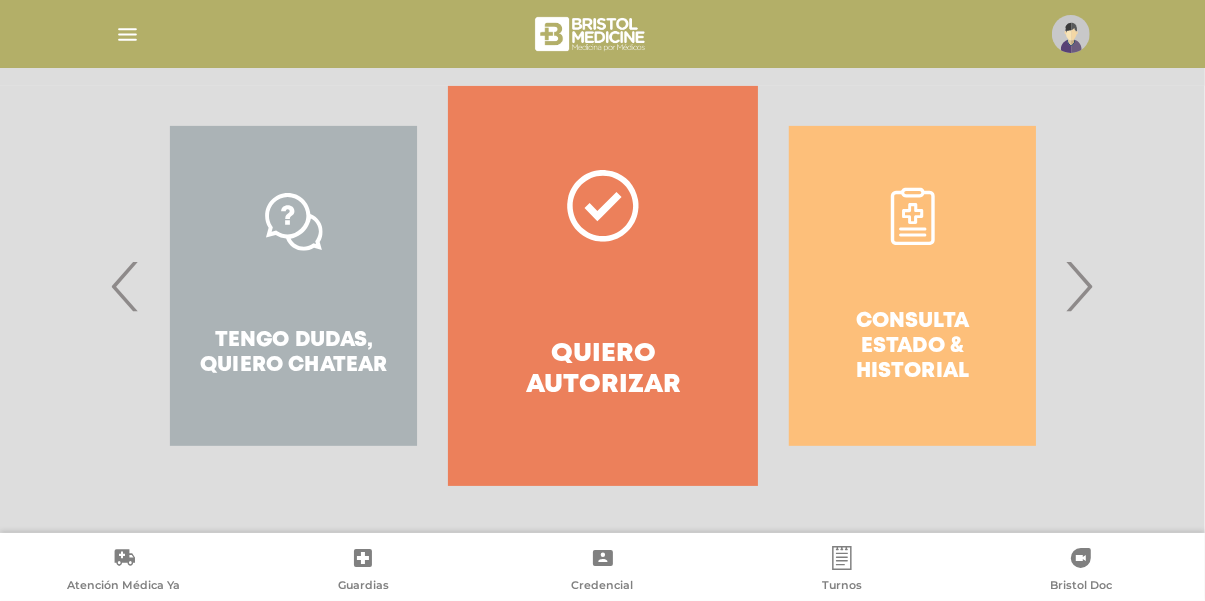click on "Quiero autorizar" at bounding box center [602, 286] 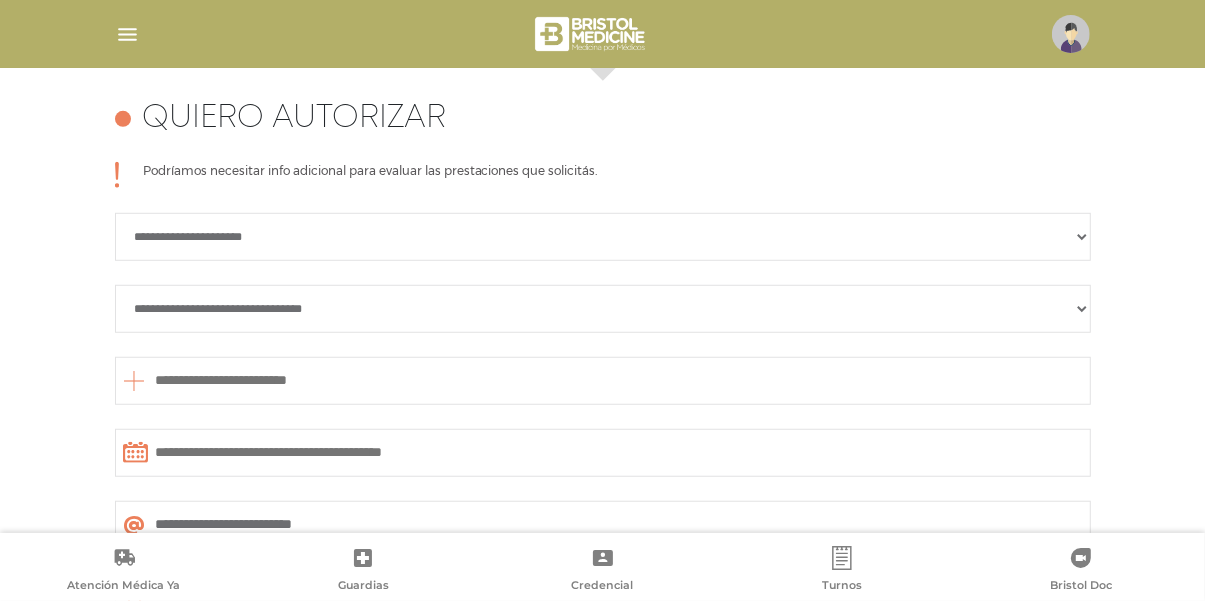 scroll, scrollTop: 888, scrollLeft: 0, axis: vertical 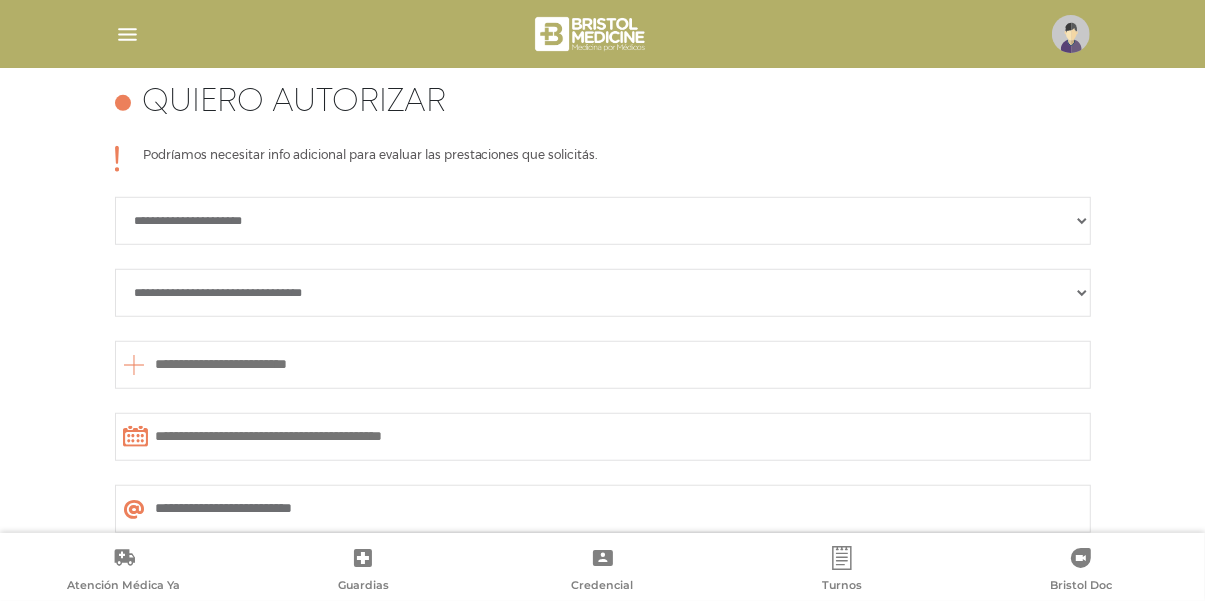 click on "**********" at bounding box center [602, 410] 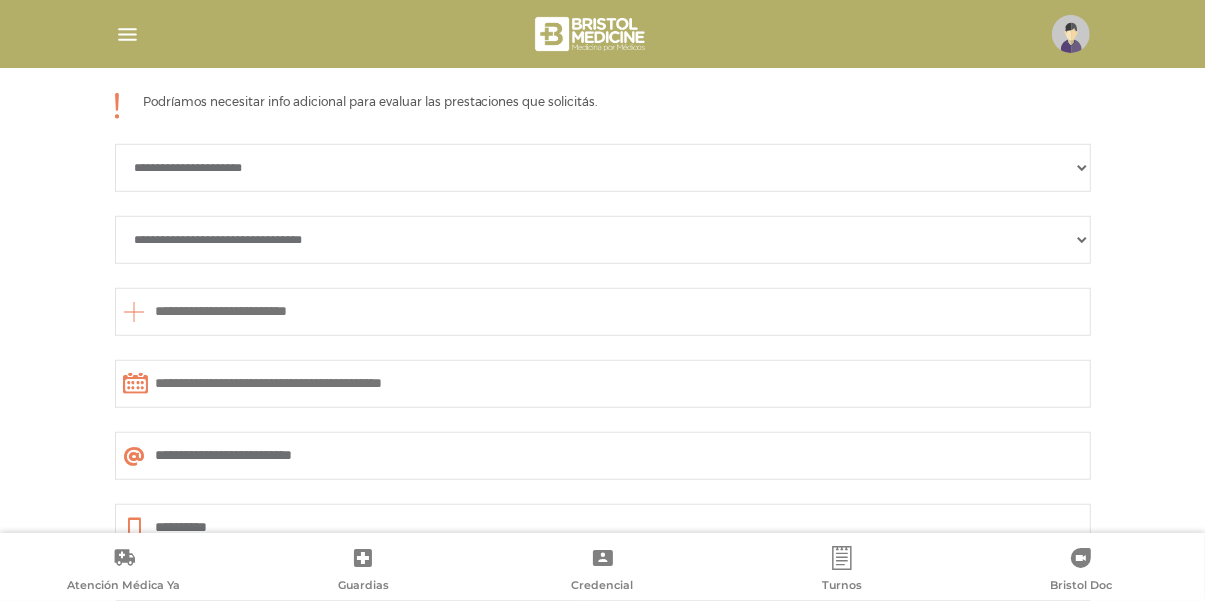 scroll, scrollTop: 941, scrollLeft: 0, axis: vertical 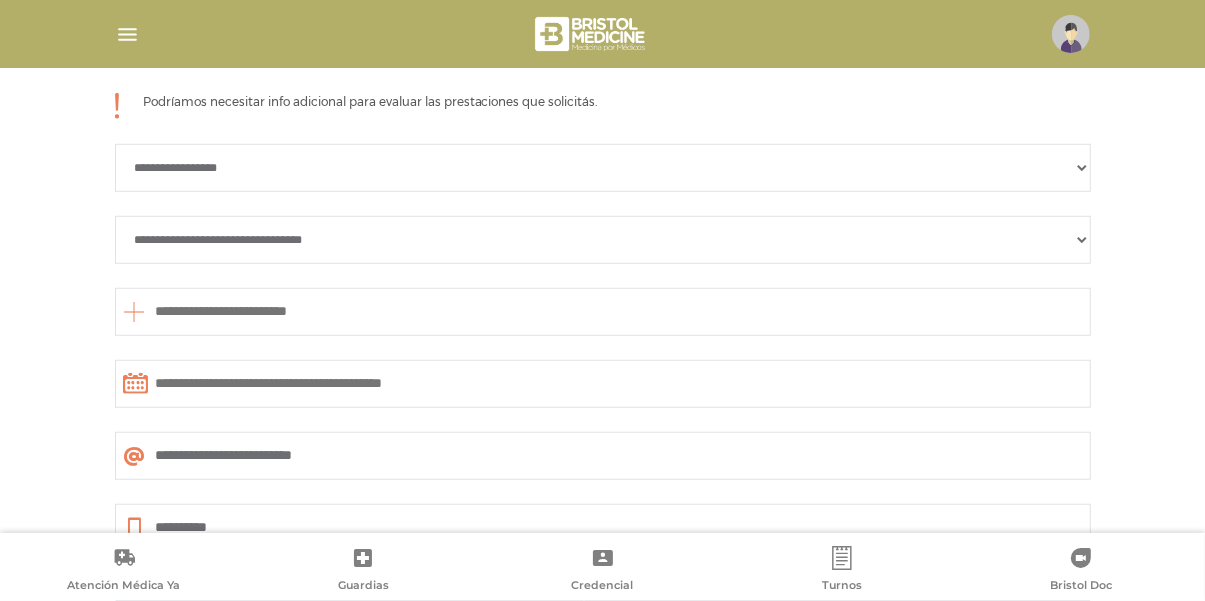 click on "**********" at bounding box center [603, 168] 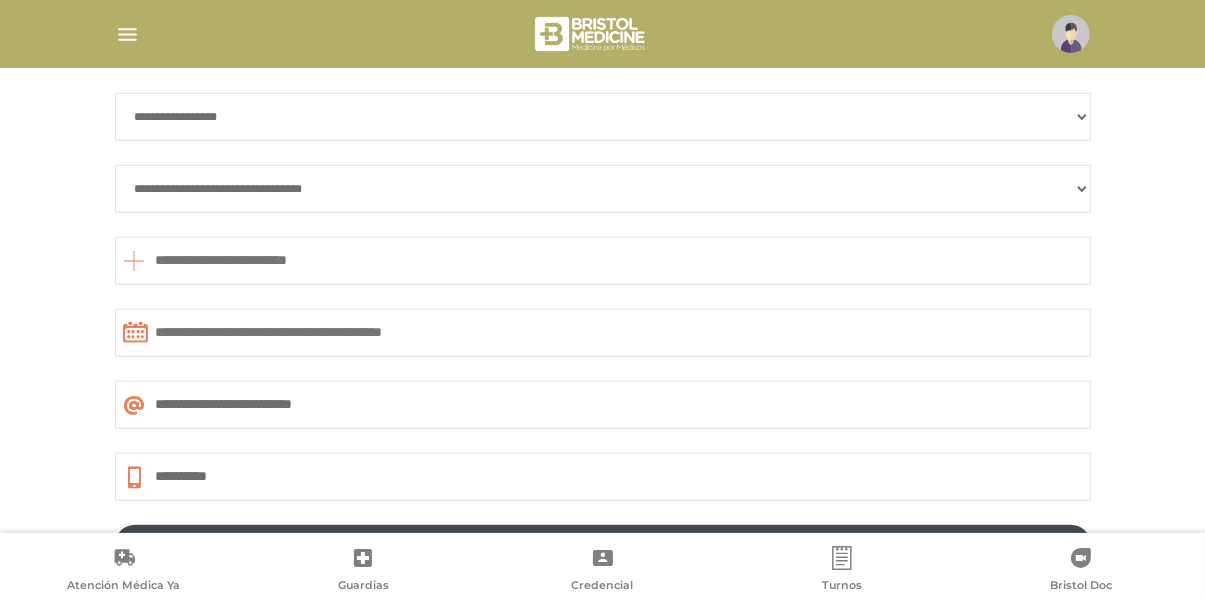 scroll, scrollTop: 995, scrollLeft: 0, axis: vertical 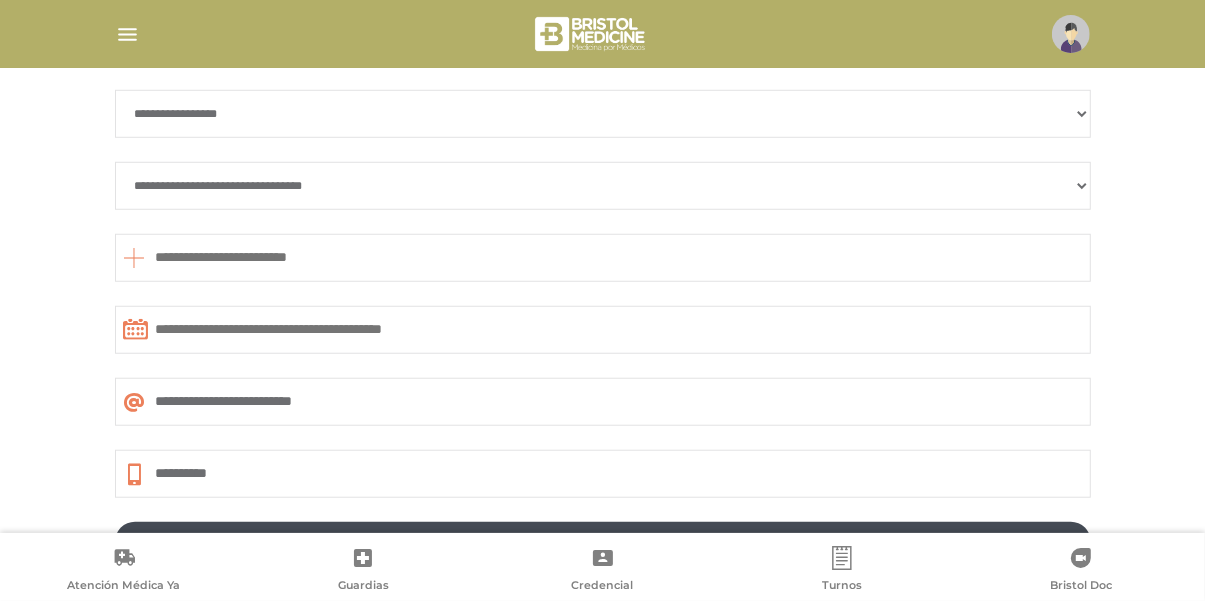 click on "**********" at bounding box center [603, 186] 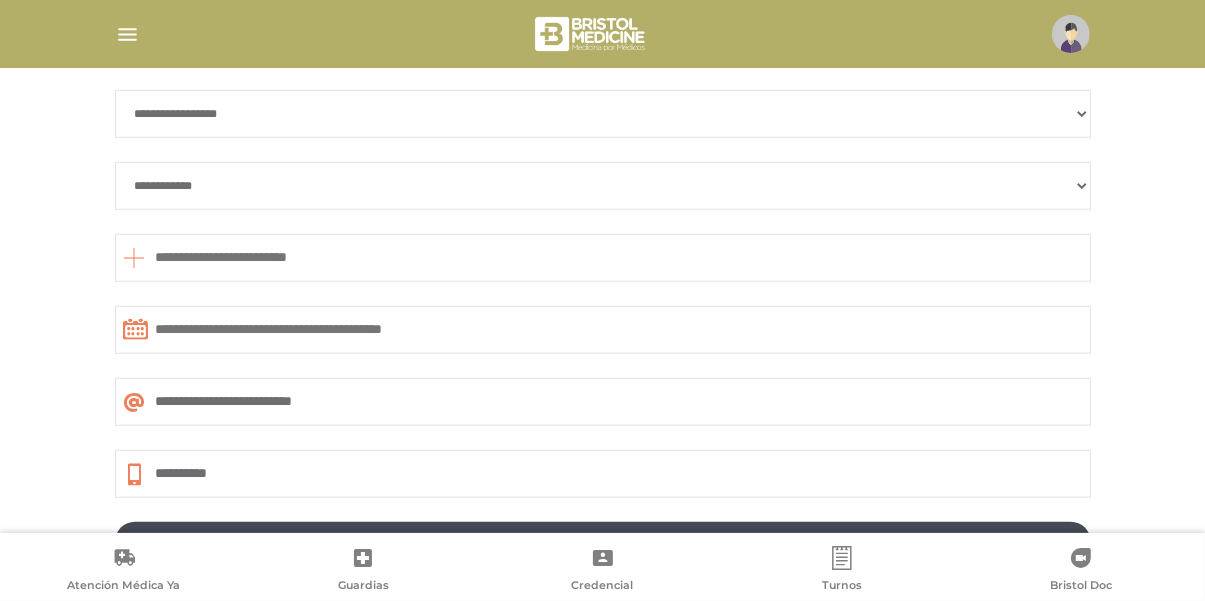 click on "**********" at bounding box center (603, 186) 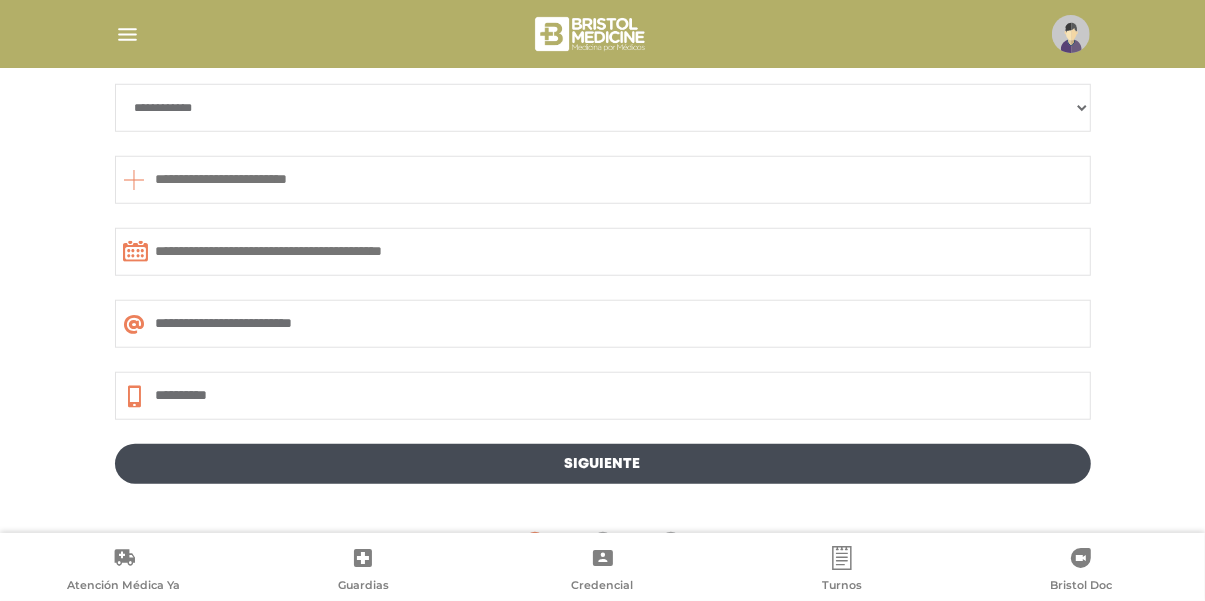 scroll, scrollTop: 1079, scrollLeft: 0, axis: vertical 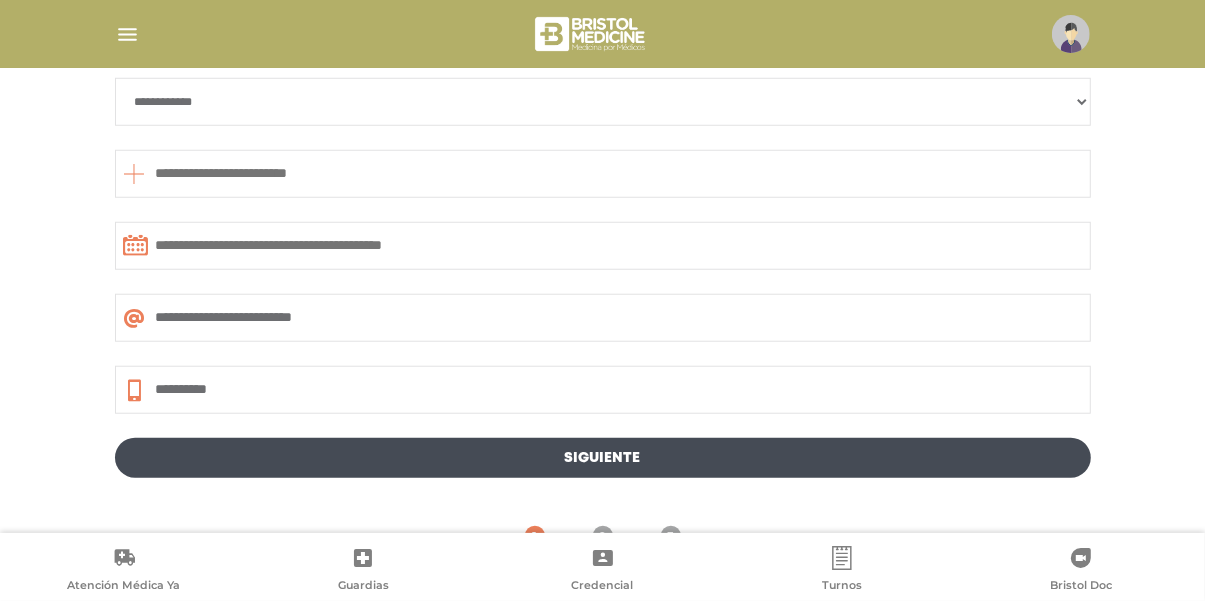 click at bounding box center (603, 174) 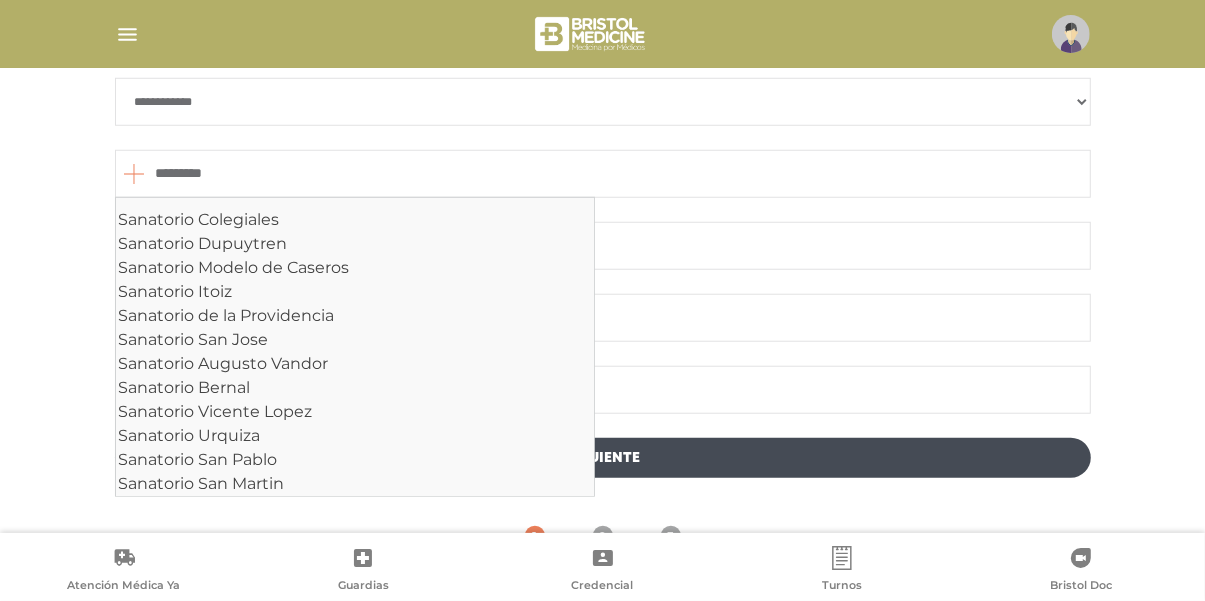 click on "Sanatorio Colegiales" at bounding box center (355, 220) 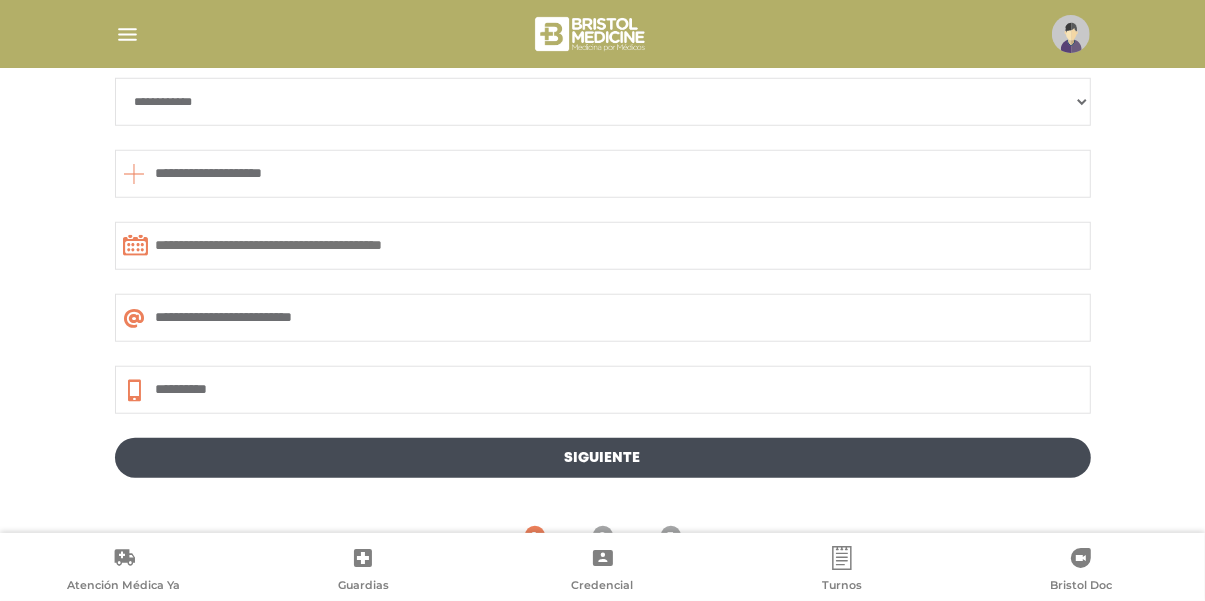 type on "**********" 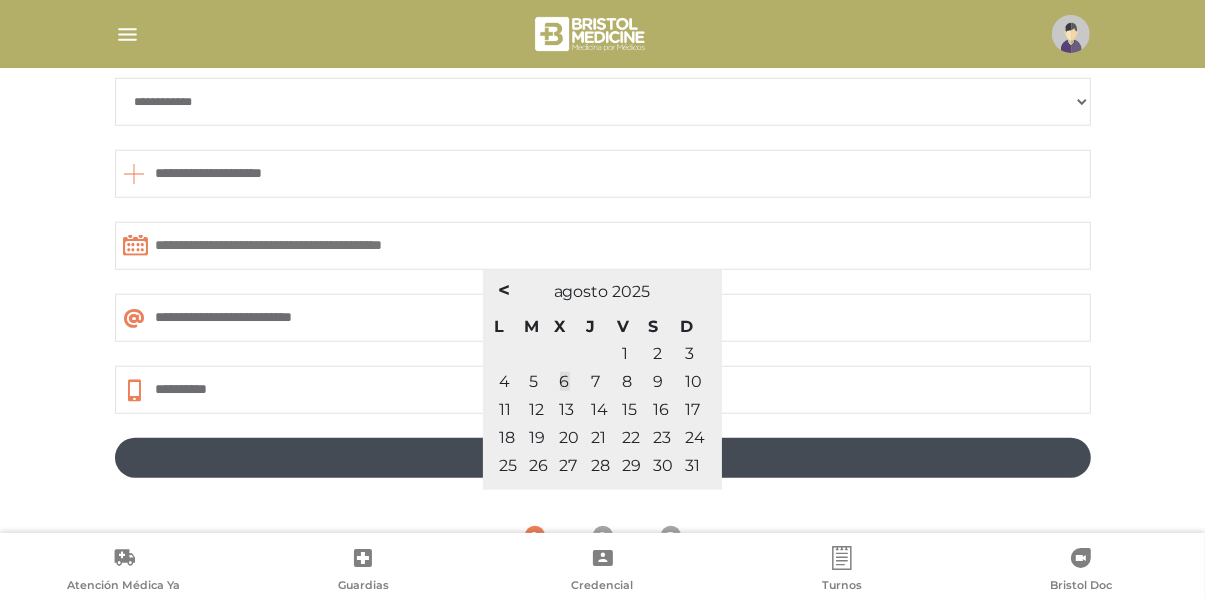 click on "6" at bounding box center (565, 381) 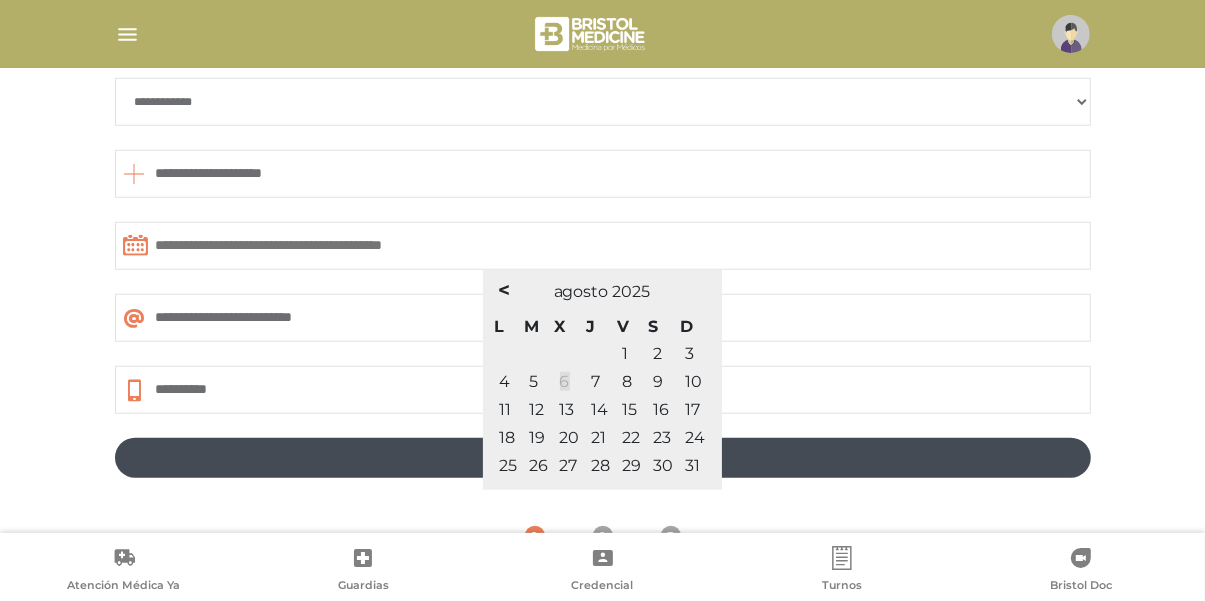 type on "**********" 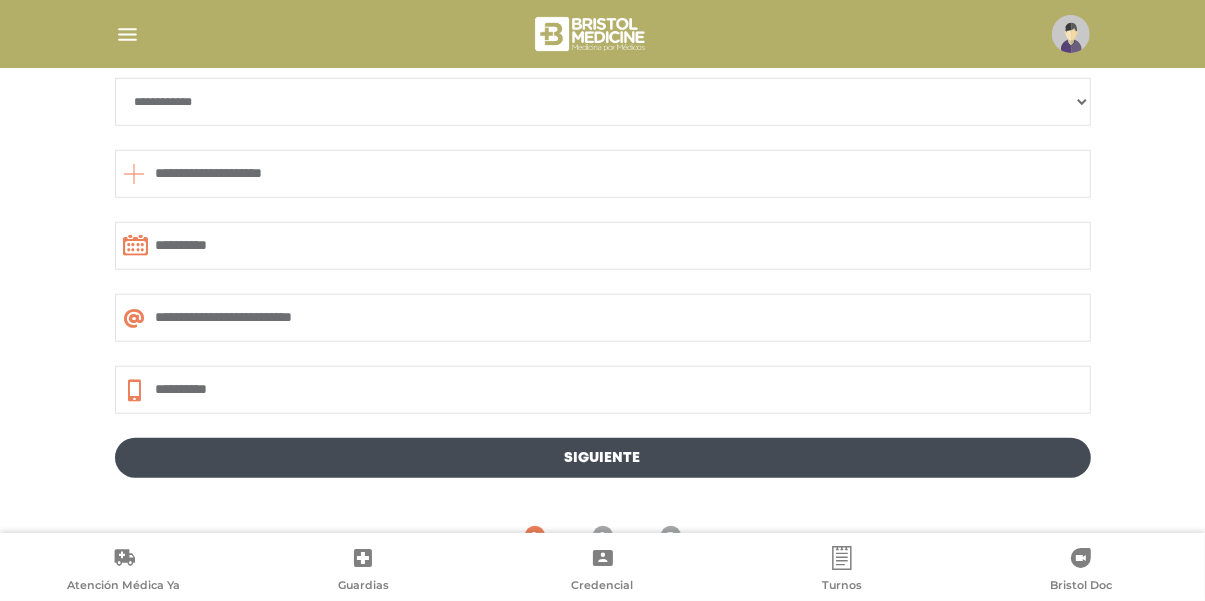 click on "Siguiente" at bounding box center [603, 458] 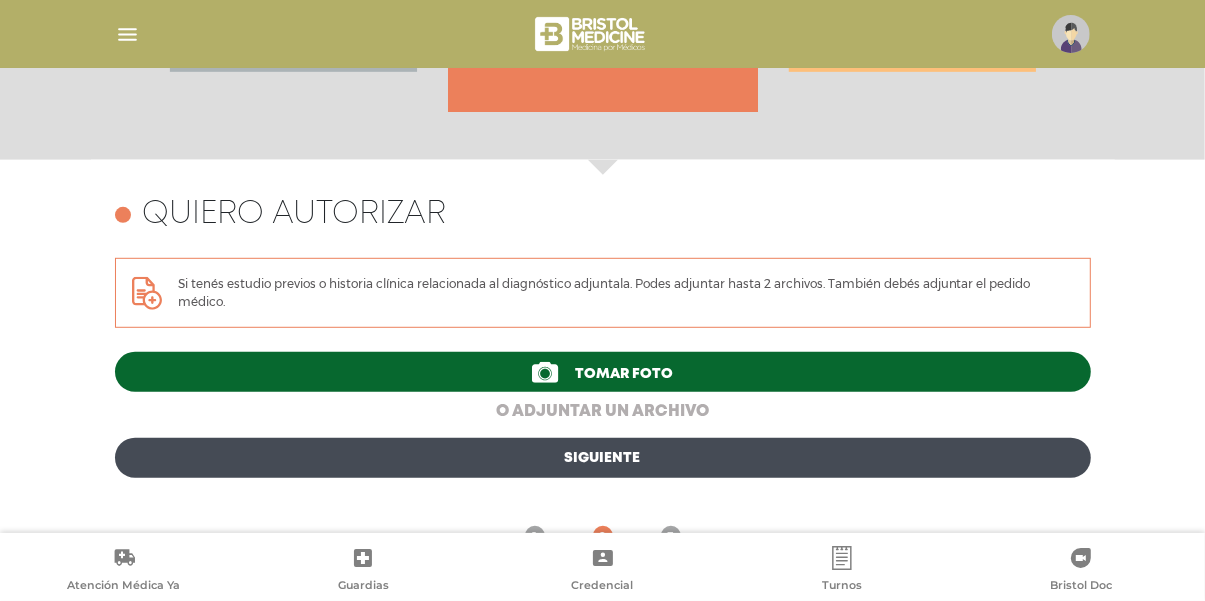 click on "o adjuntar un archivo" at bounding box center (603, 412) 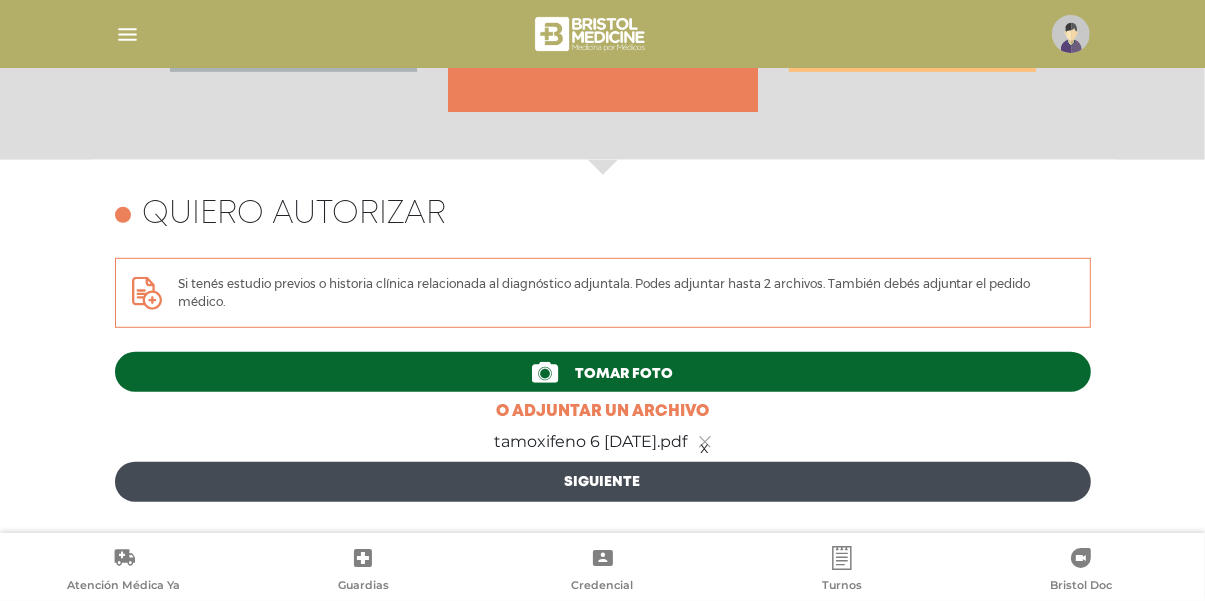 click on "tamoxifeno 6 [DATE].pdf" at bounding box center [590, 442] 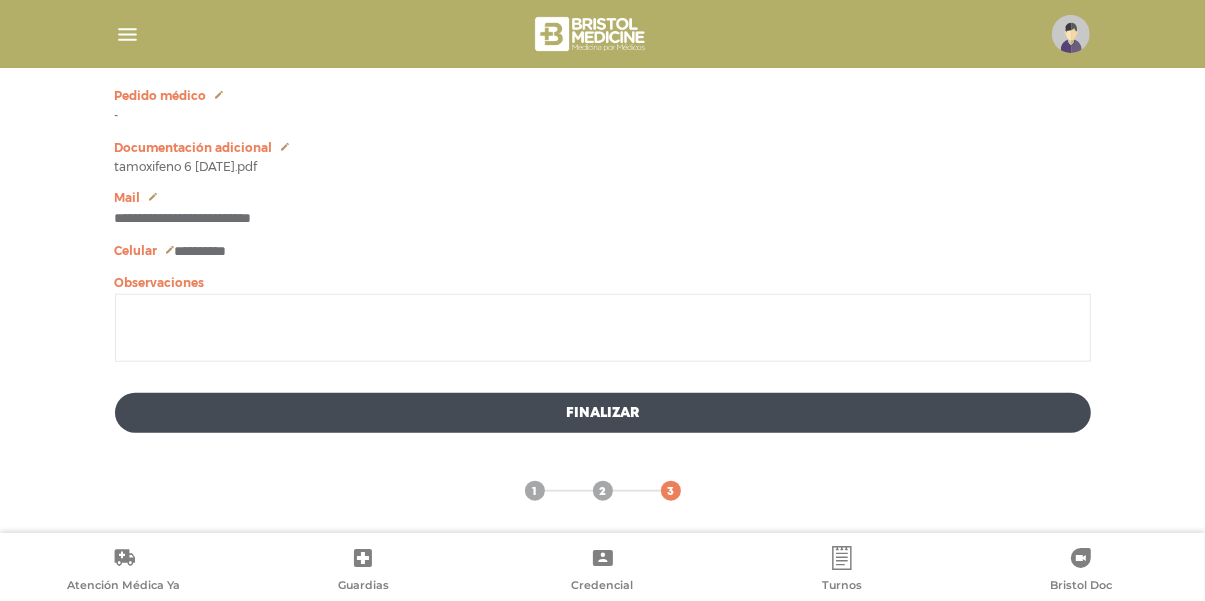 scroll, scrollTop: 1235, scrollLeft: 0, axis: vertical 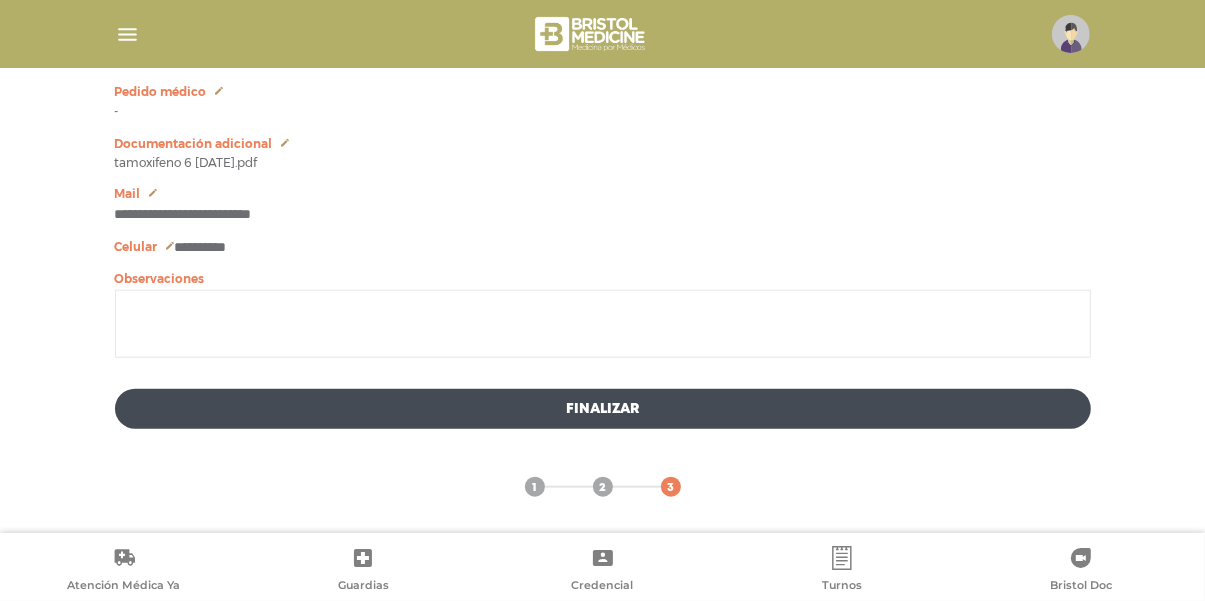 click on "Finalizar" at bounding box center (603, 409) 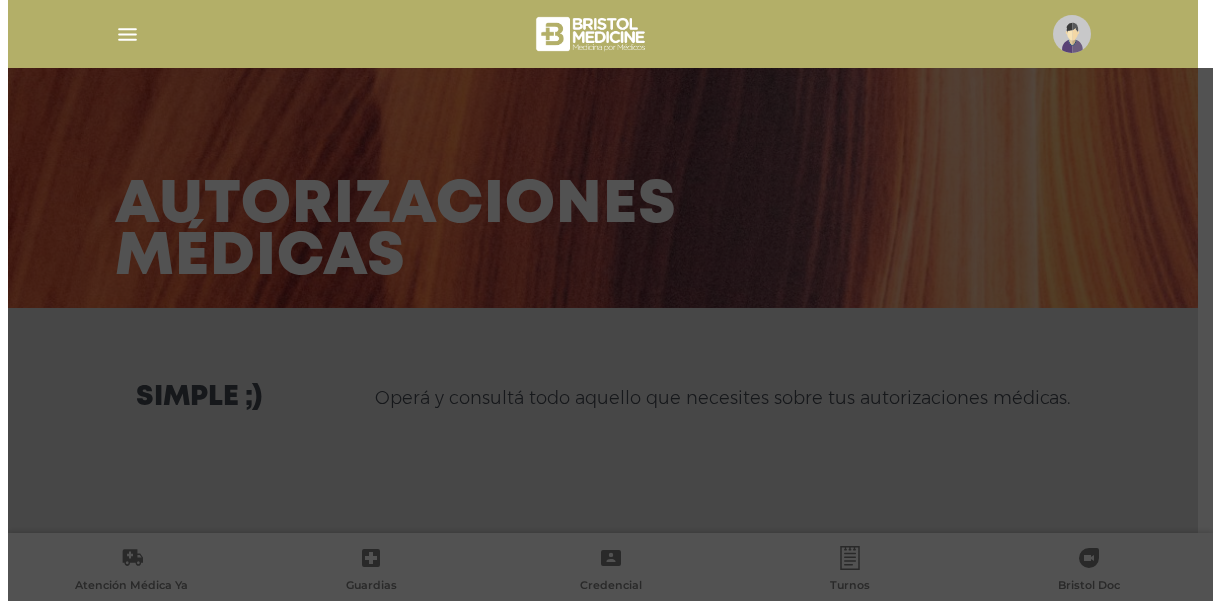 scroll, scrollTop: 0, scrollLeft: 0, axis: both 